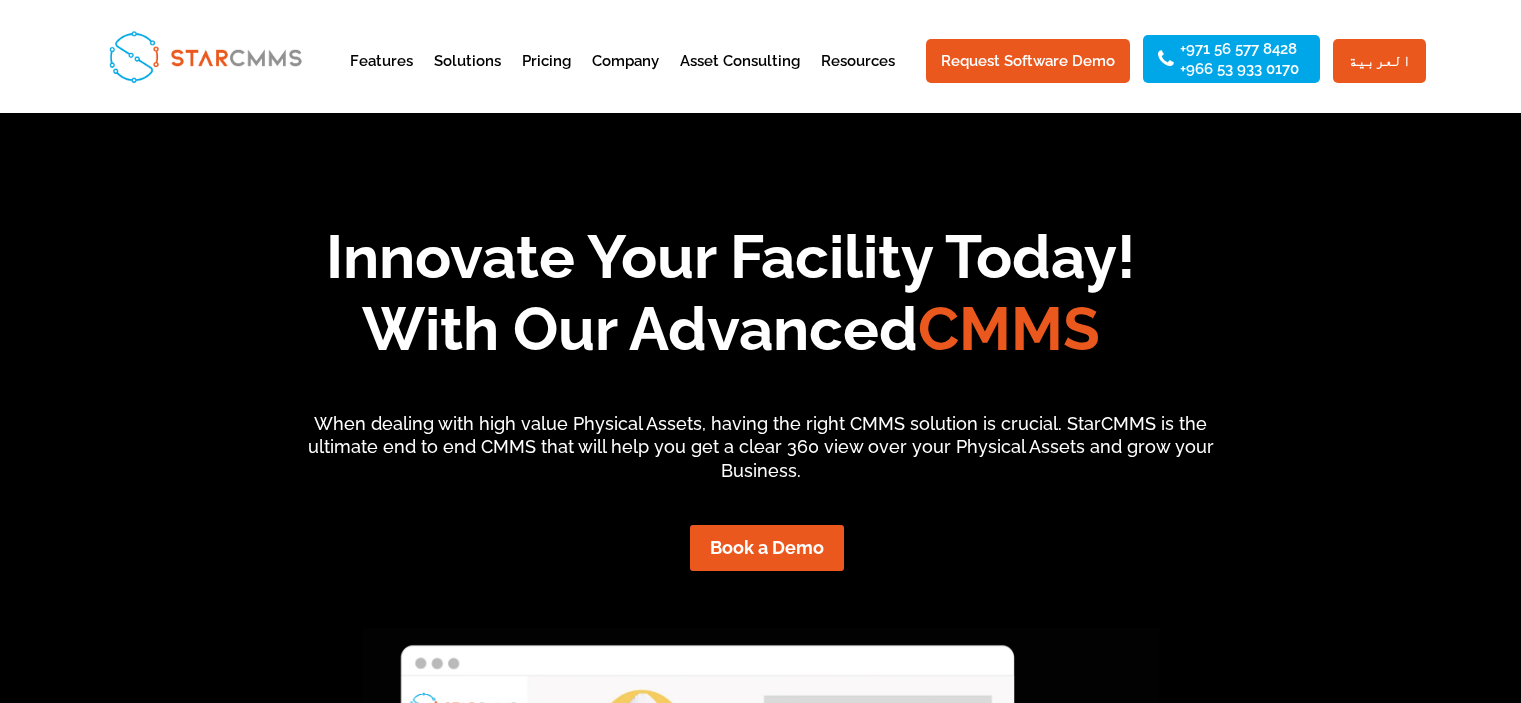 scroll, scrollTop: 0, scrollLeft: 0, axis: both 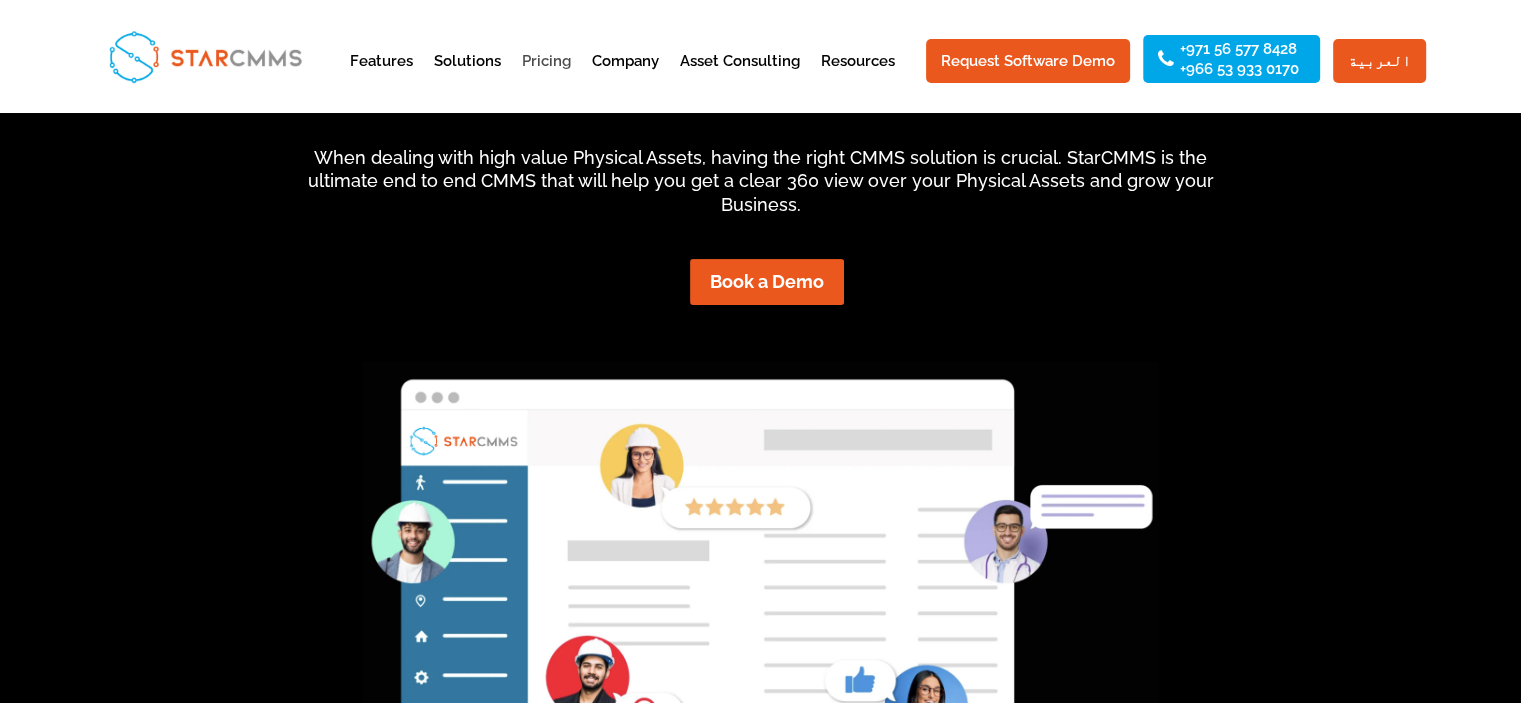 click on "Pricing" at bounding box center (546, 78) 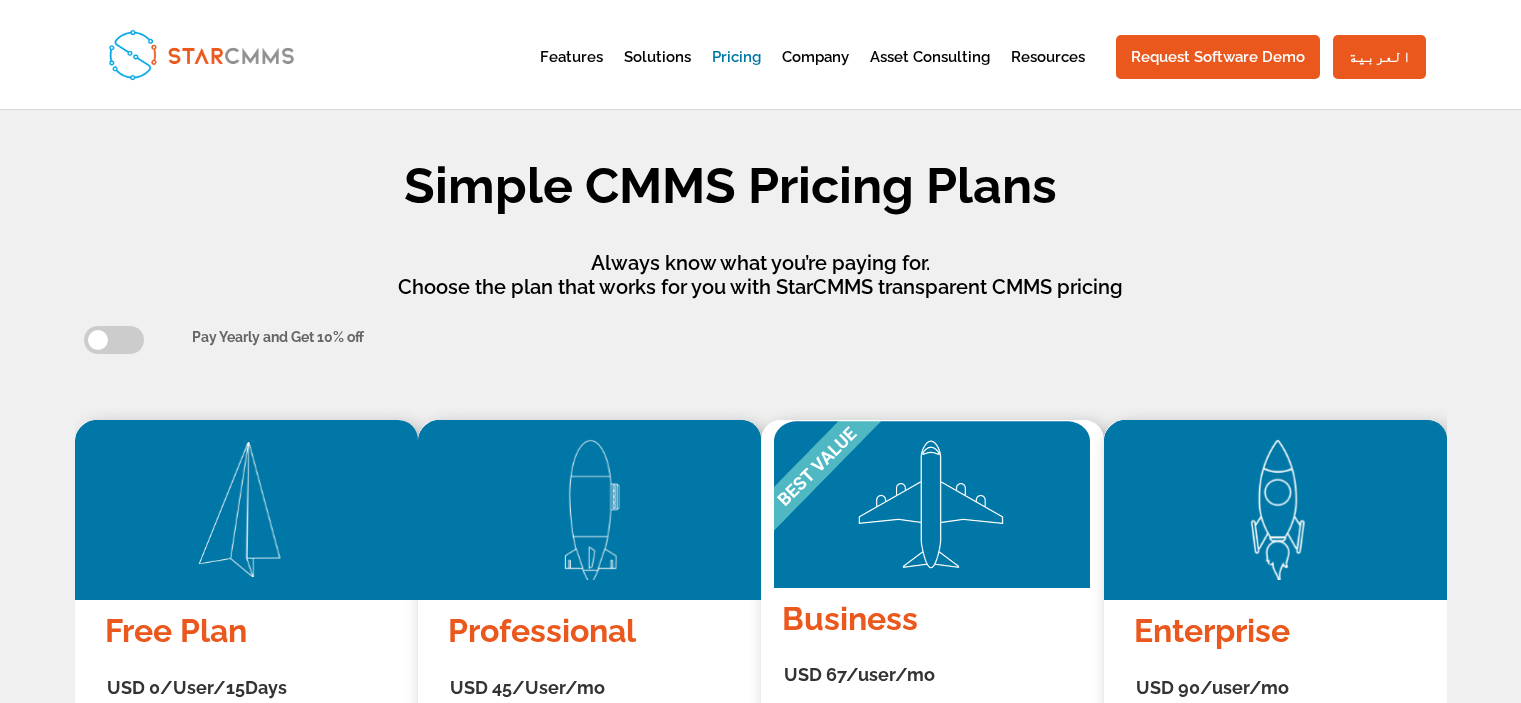 scroll, scrollTop: 1200, scrollLeft: 0, axis: vertical 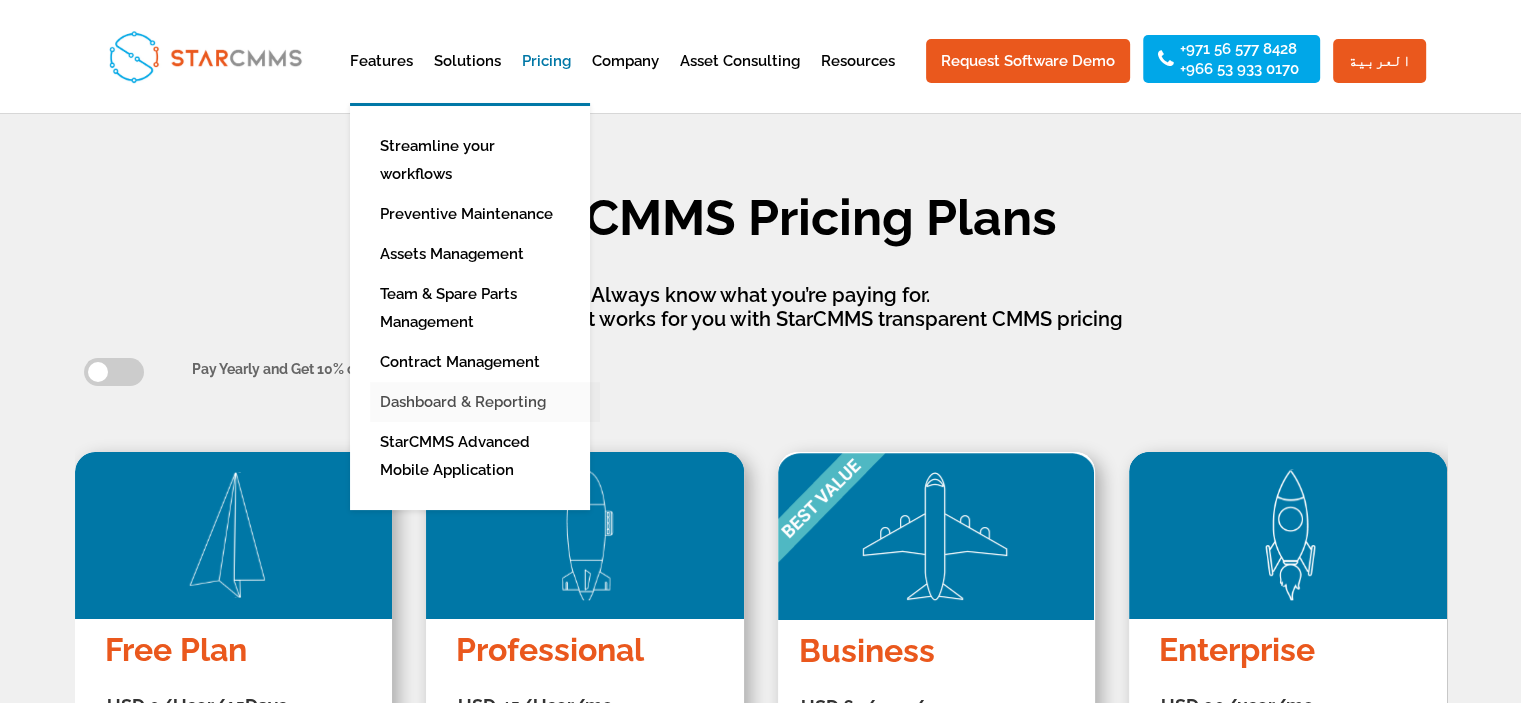 click on "Dashboard & Reporting" at bounding box center [485, 402] 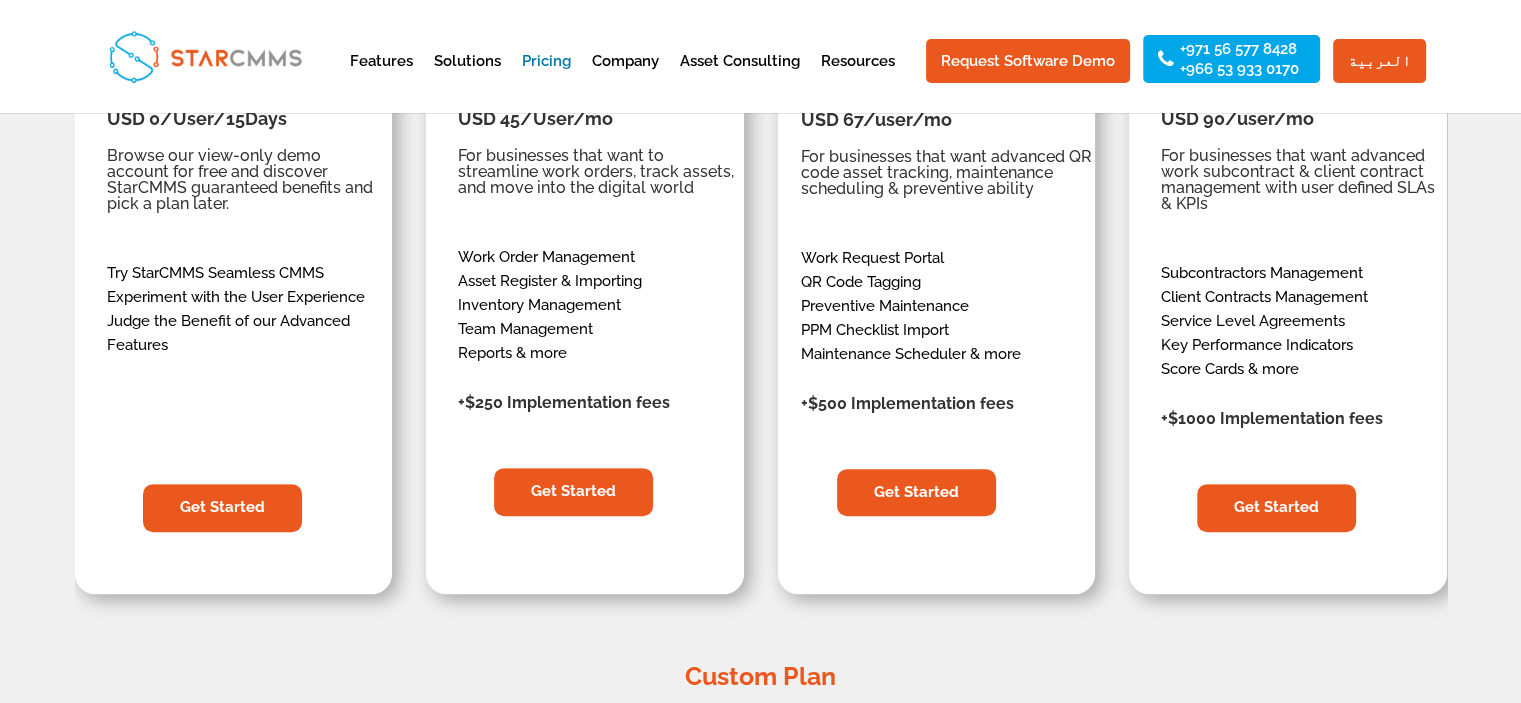 scroll, scrollTop: 800, scrollLeft: 0, axis: vertical 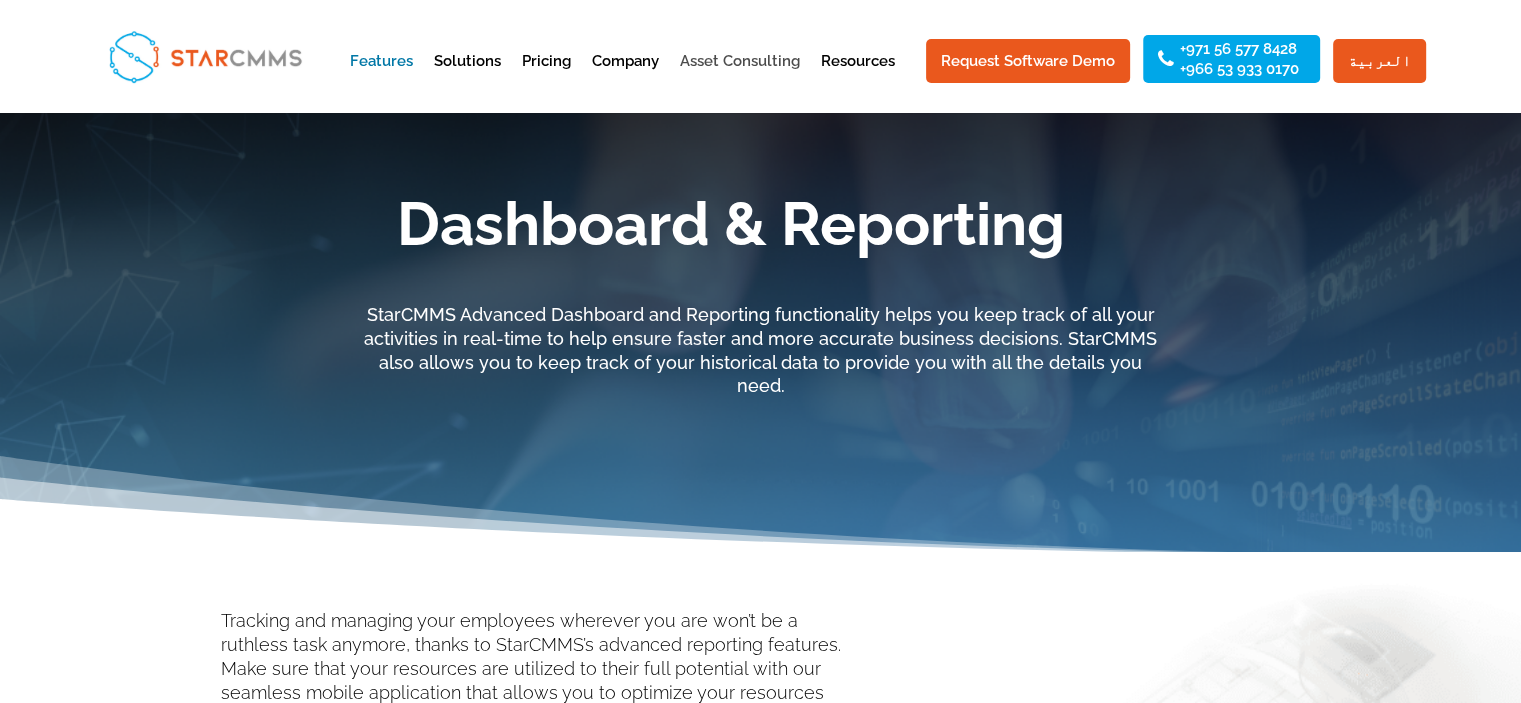 click on "Asset Consulting" at bounding box center (740, 78) 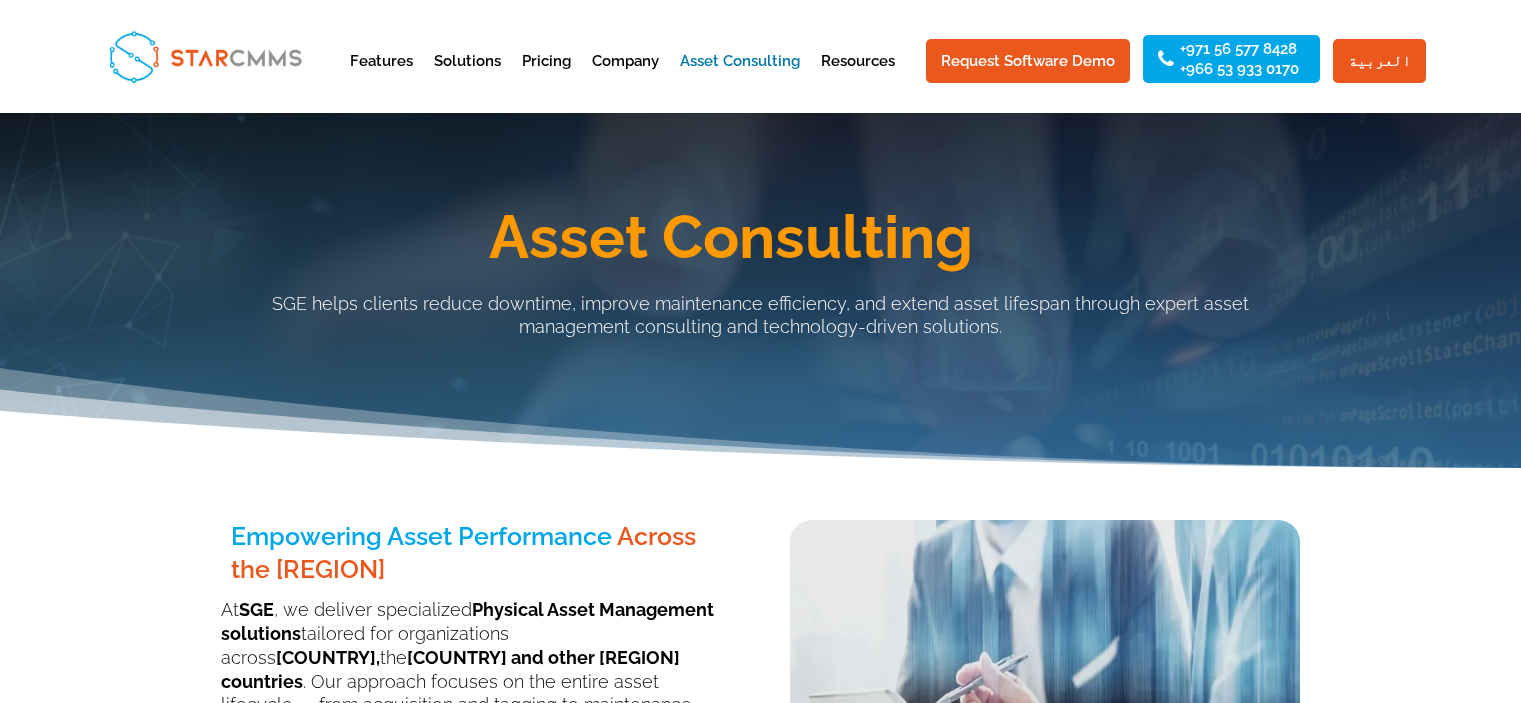 scroll, scrollTop: 0, scrollLeft: 0, axis: both 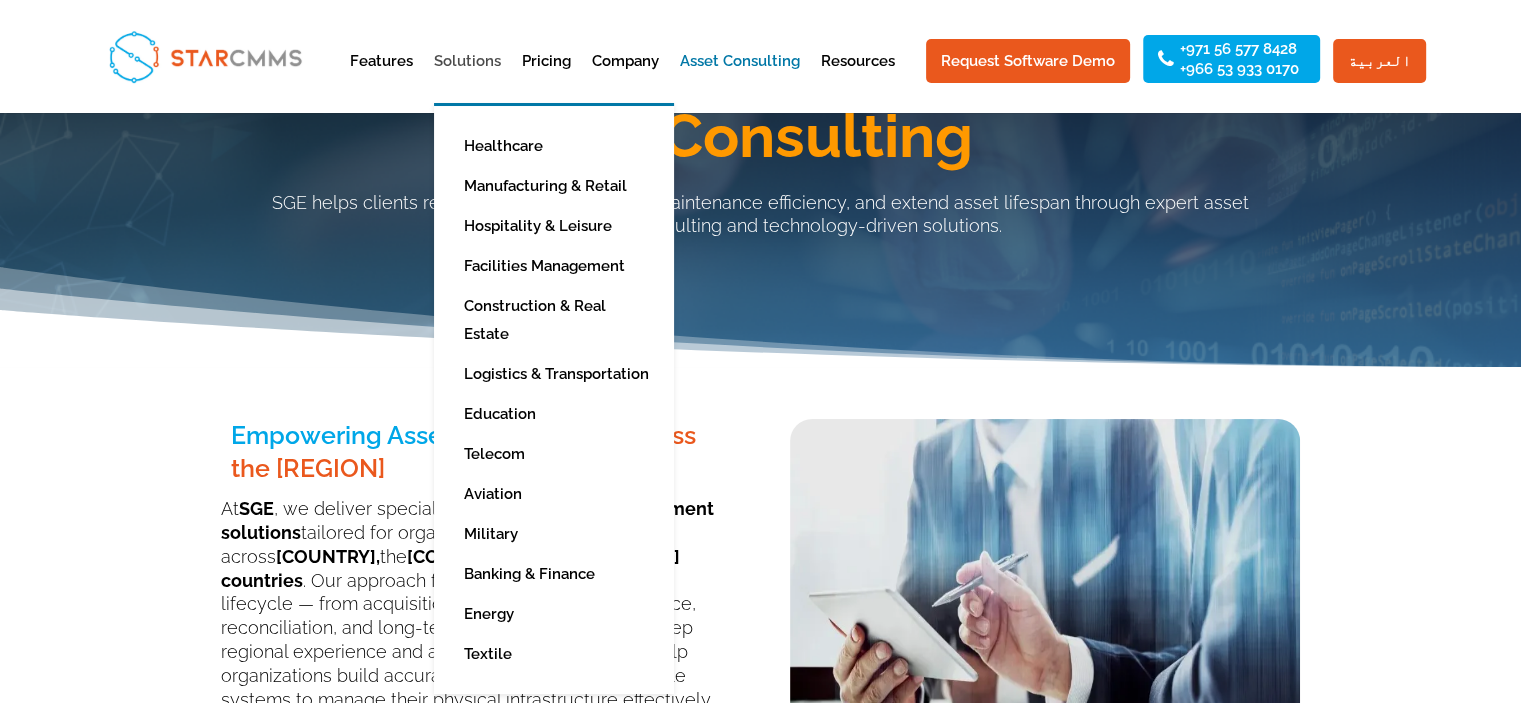 click on "Solutions" at bounding box center [467, 78] 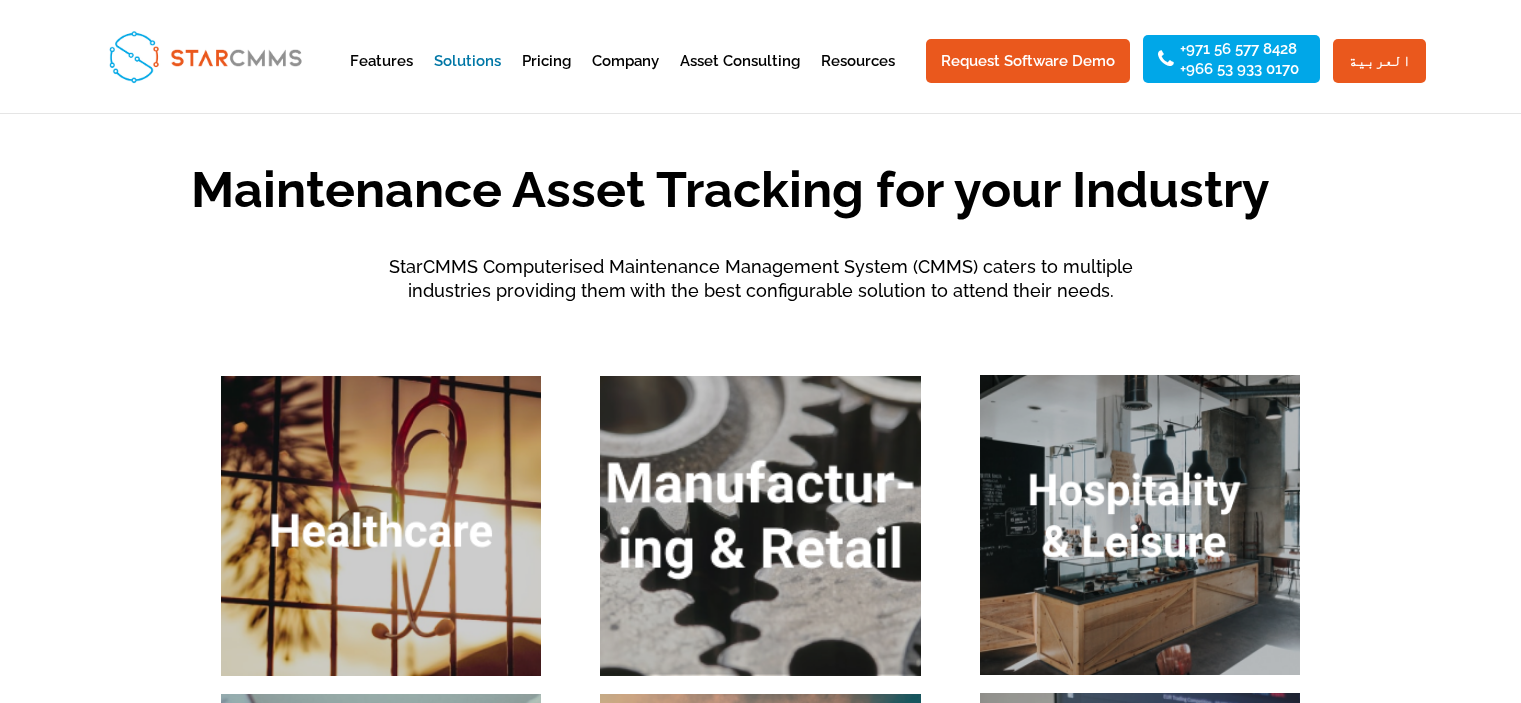 scroll, scrollTop: 0, scrollLeft: 0, axis: both 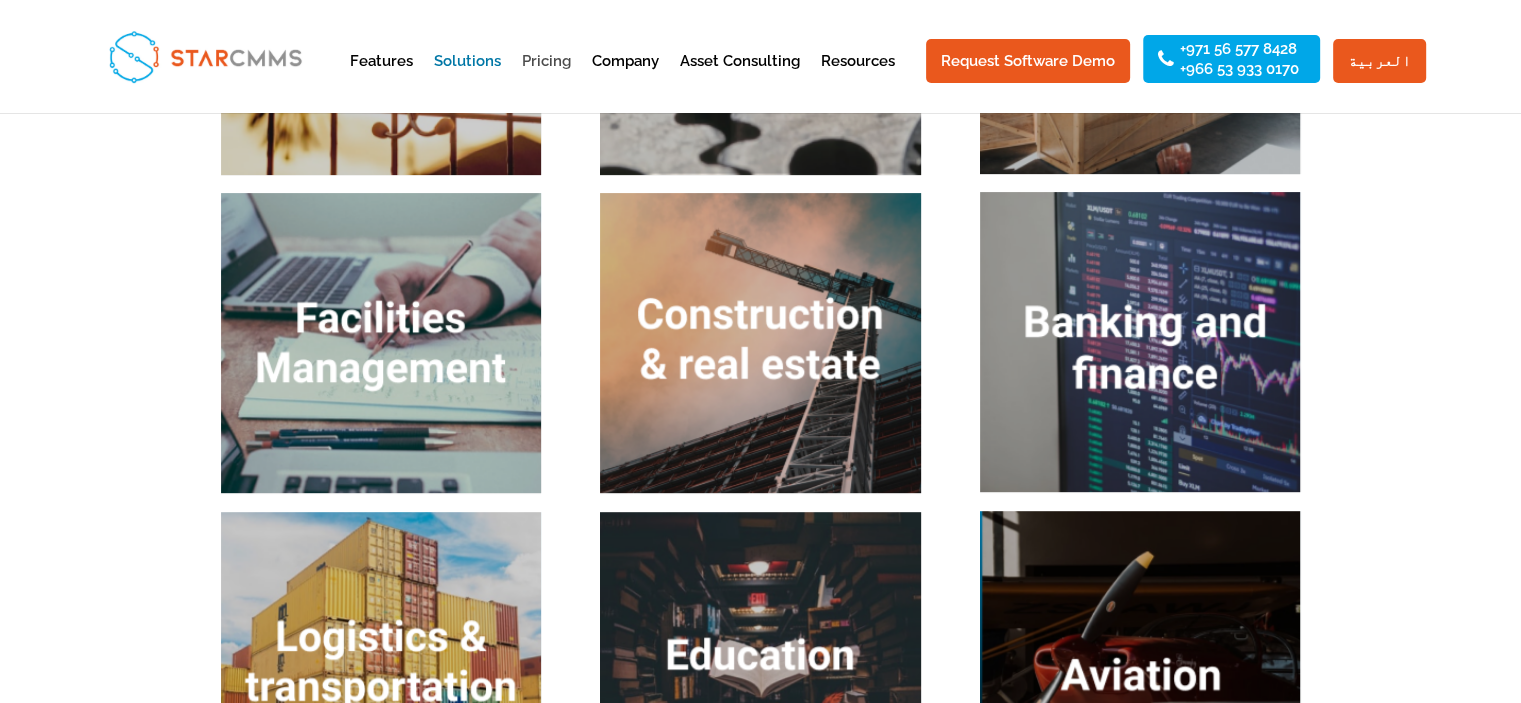 click on "Pricing" at bounding box center [546, 78] 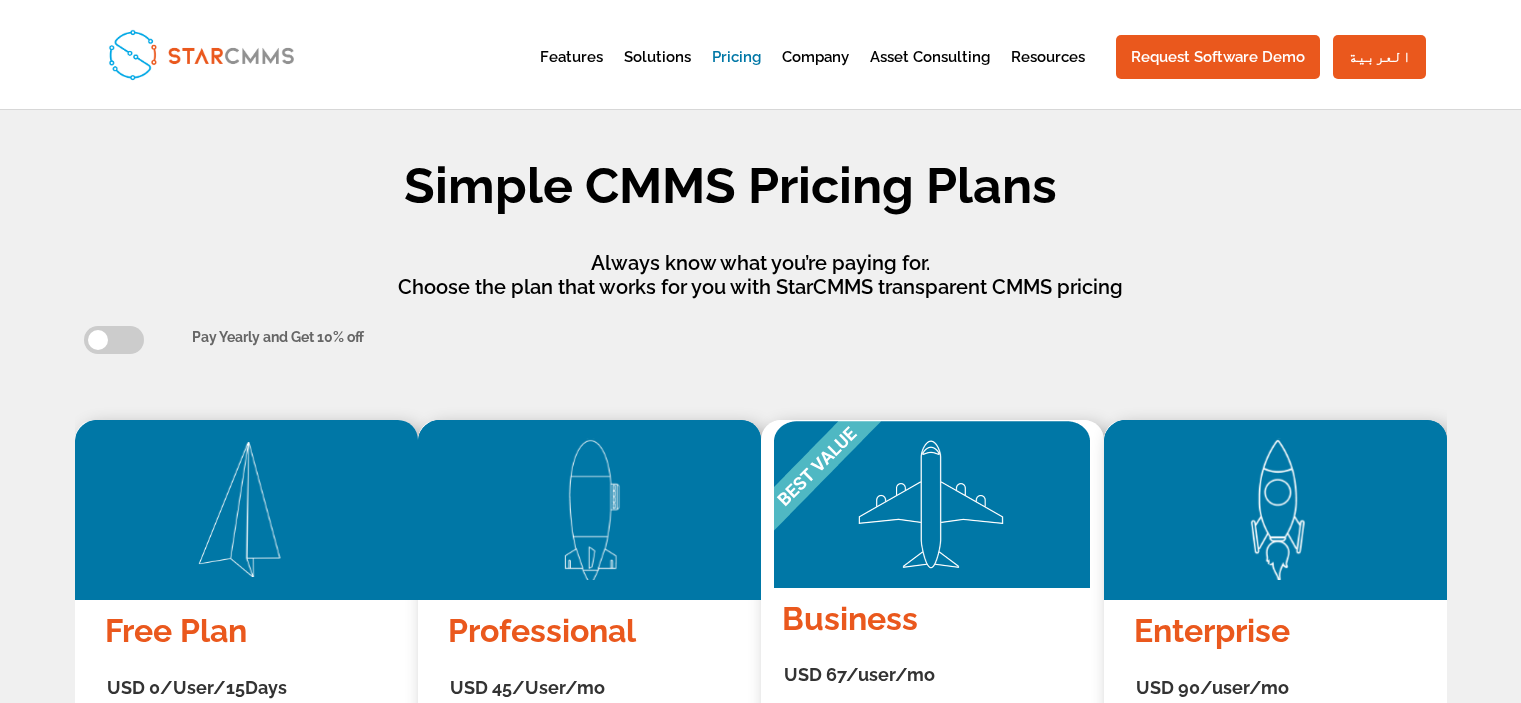 scroll, scrollTop: 0, scrollLeft: 0, axis: both 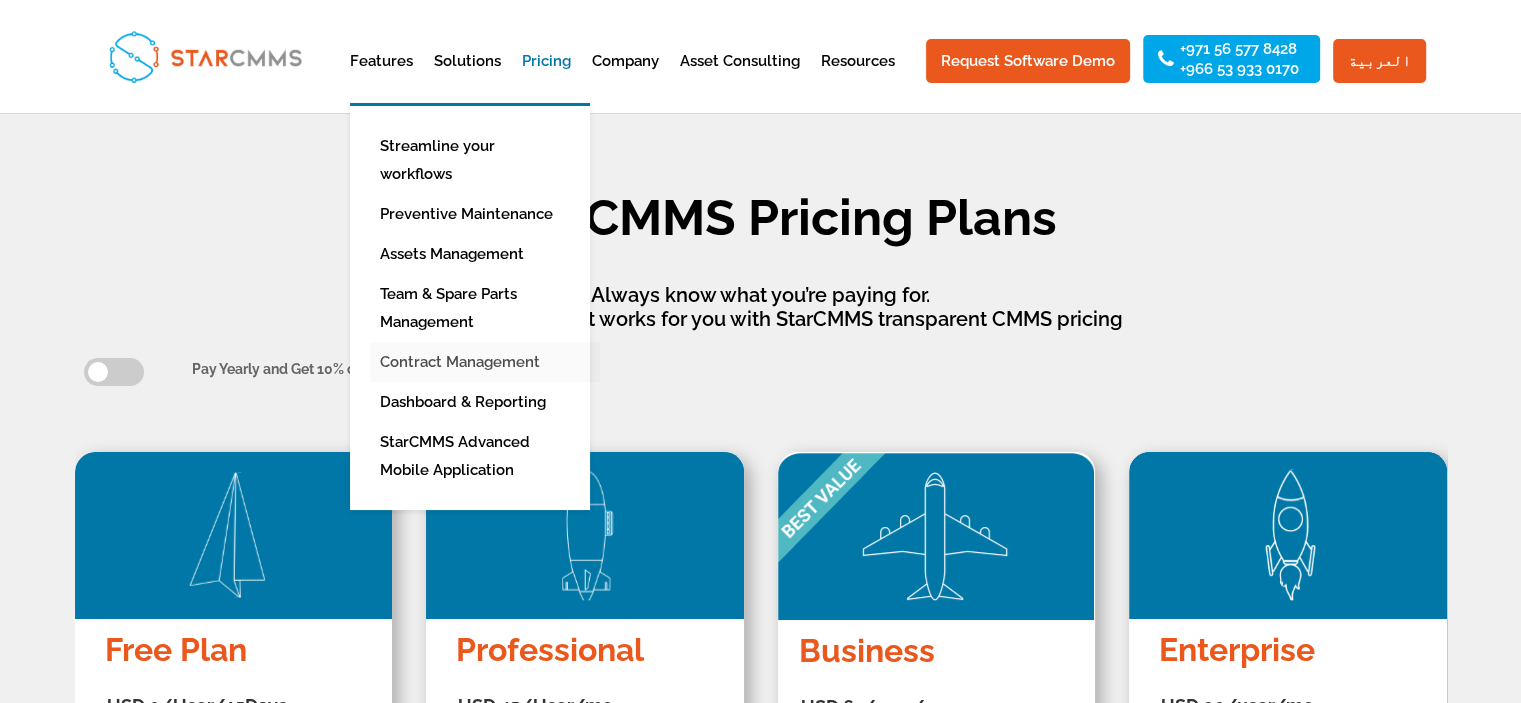click on "Contract Management" at bounding box center (485, 362) 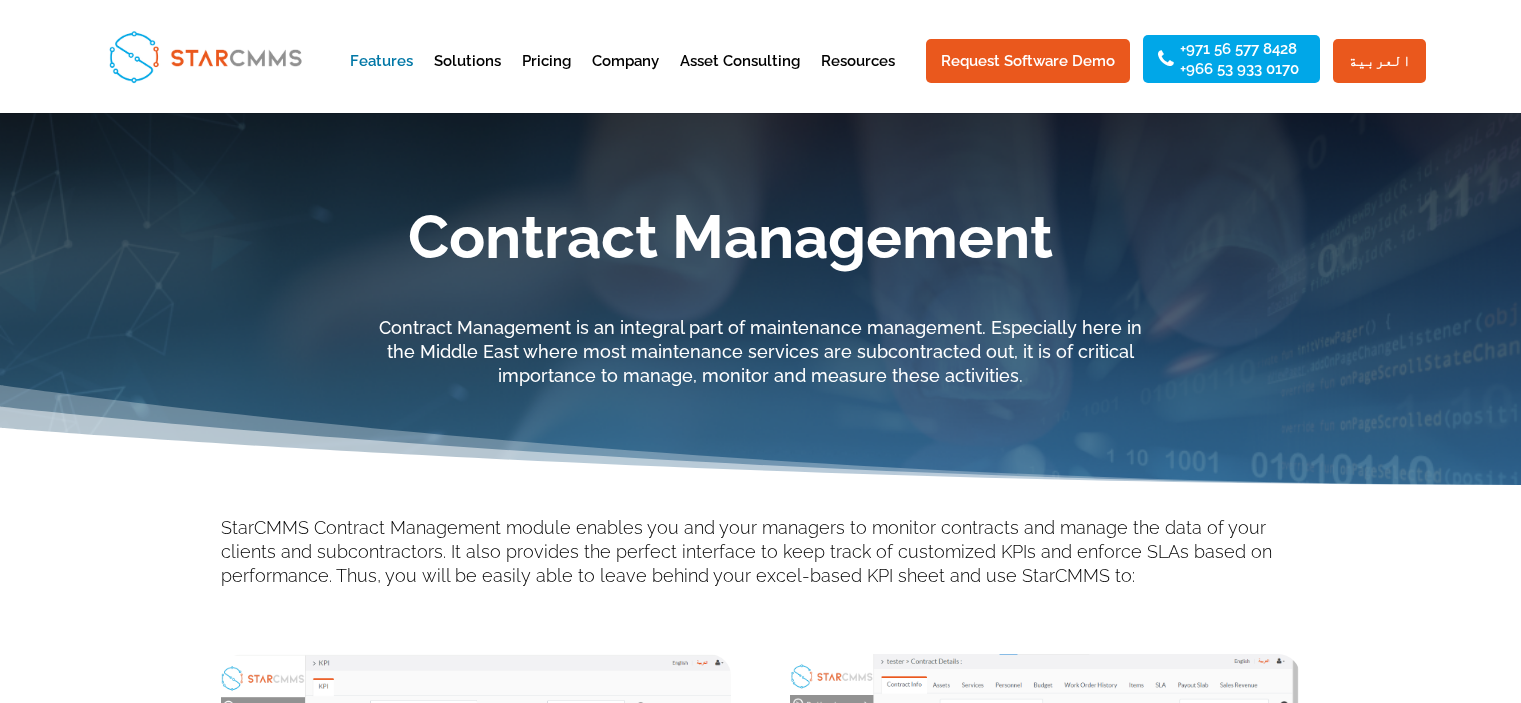 scroll, scrollTop: 0, scrollLeft: 0, axis: both 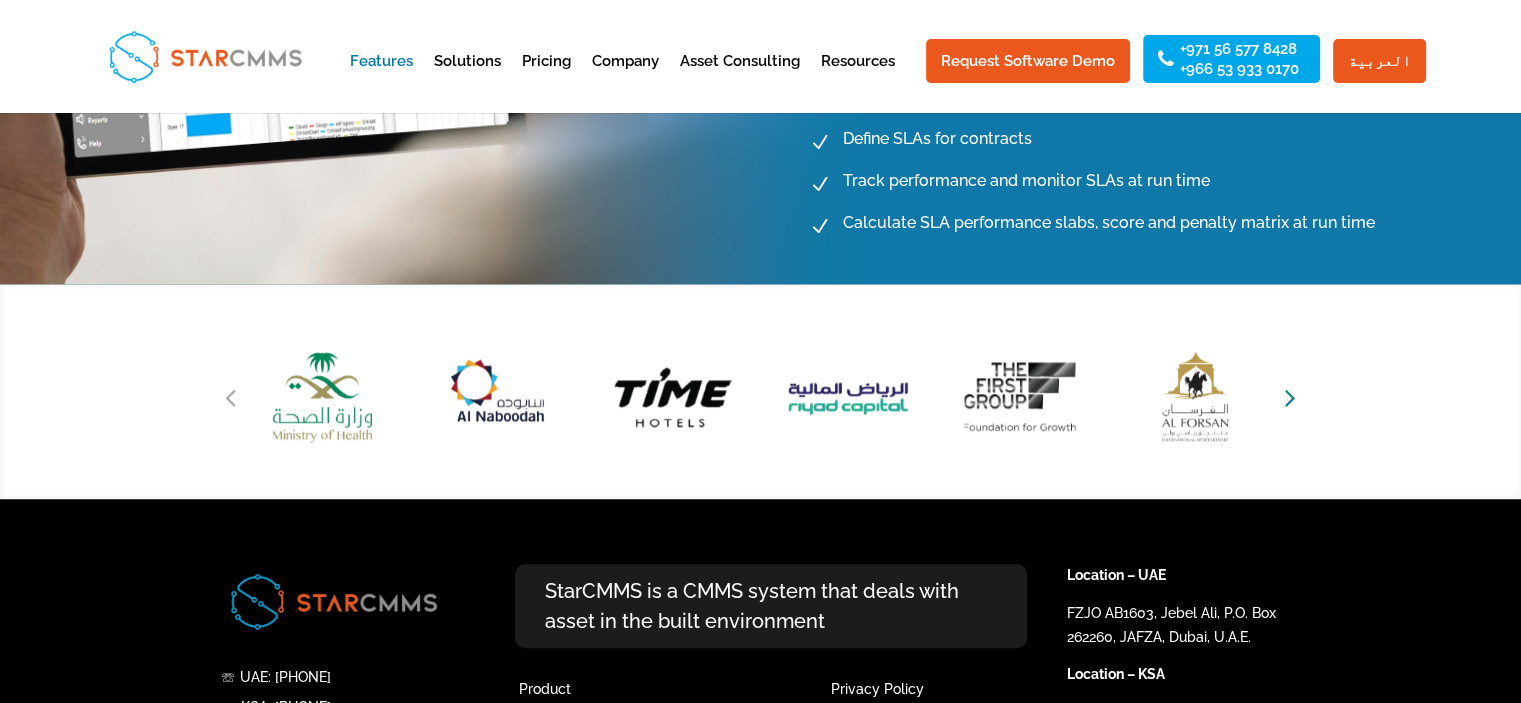 click at bounding box center [1290, 397] 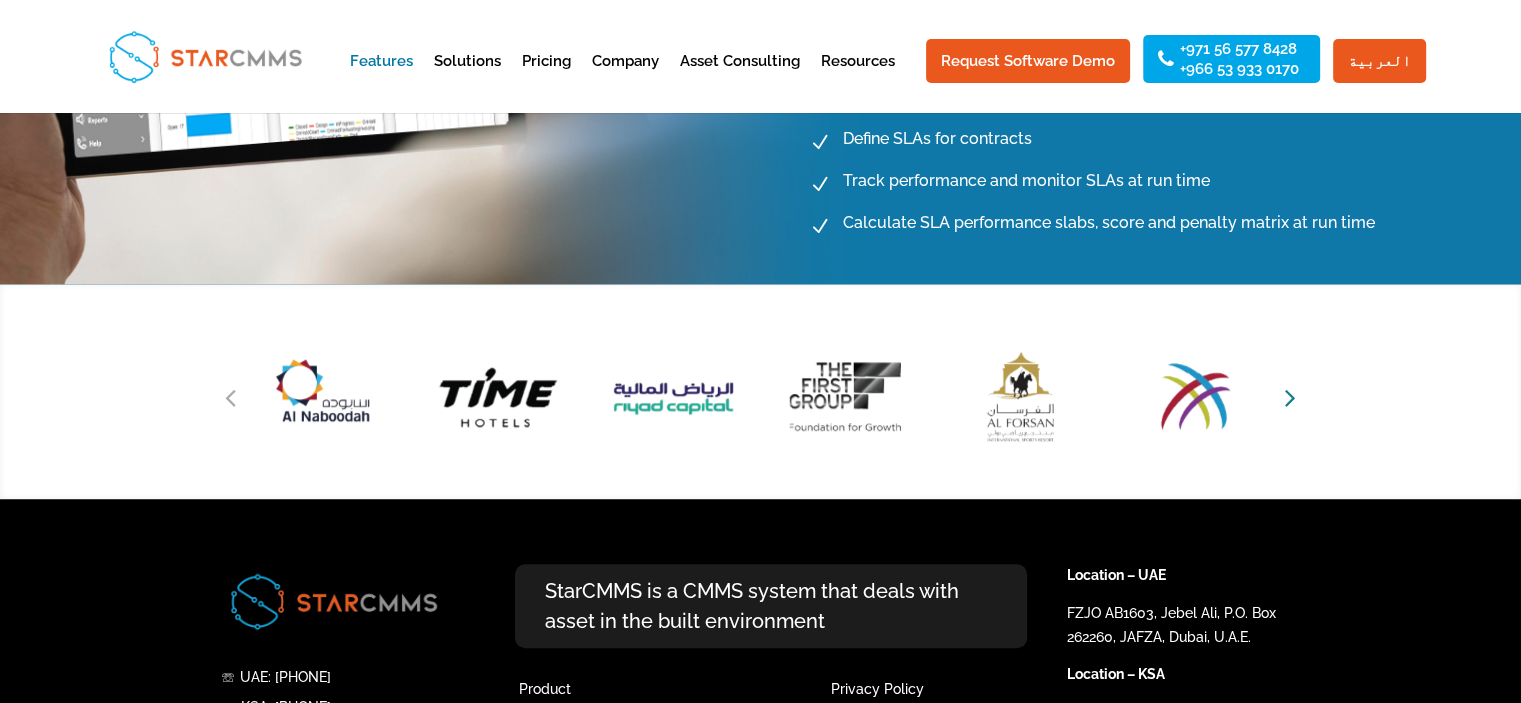 click at bounding box center [1290, 397] 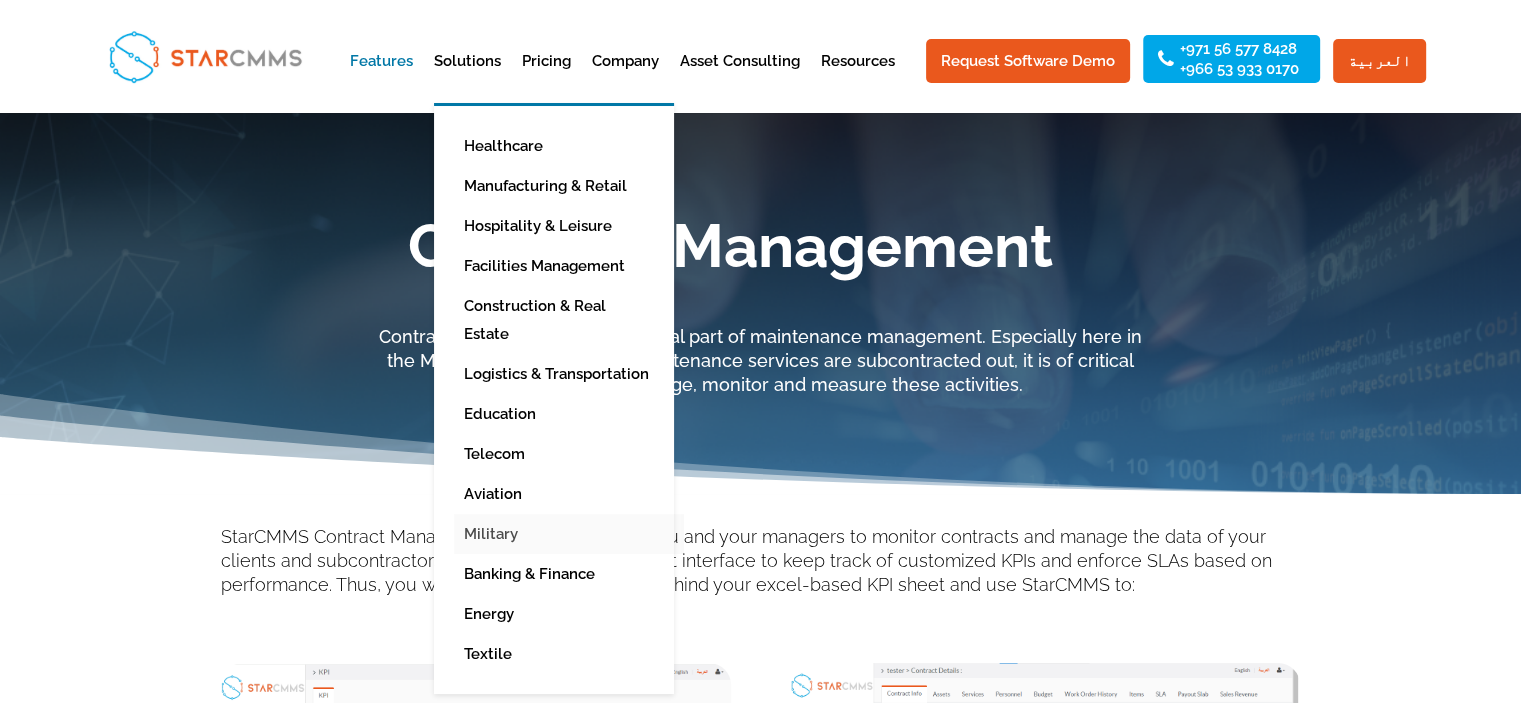 scroll, scrollTop: 400, scrollLeft: 0, axis: vertical 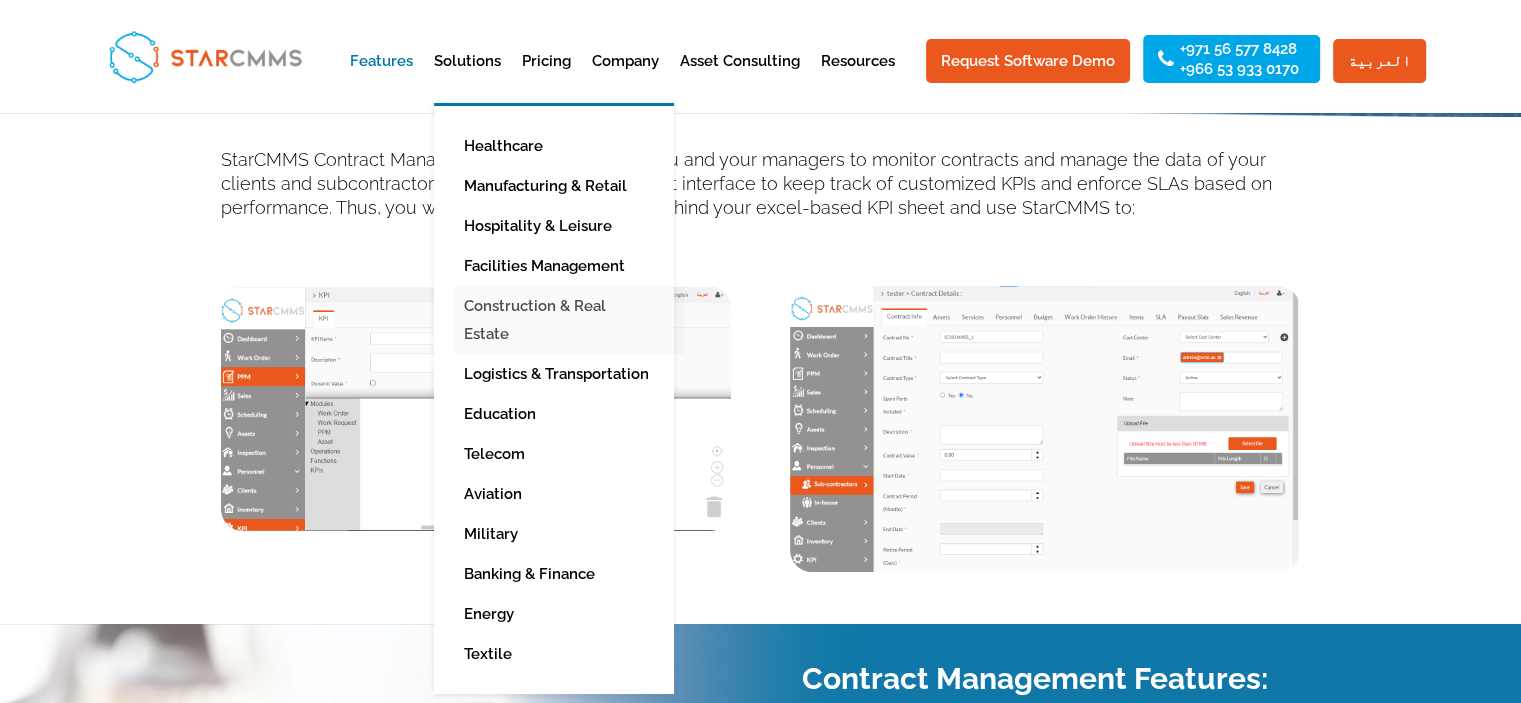 click on "Construction & Real Estate" at bounding box center (569, 320) 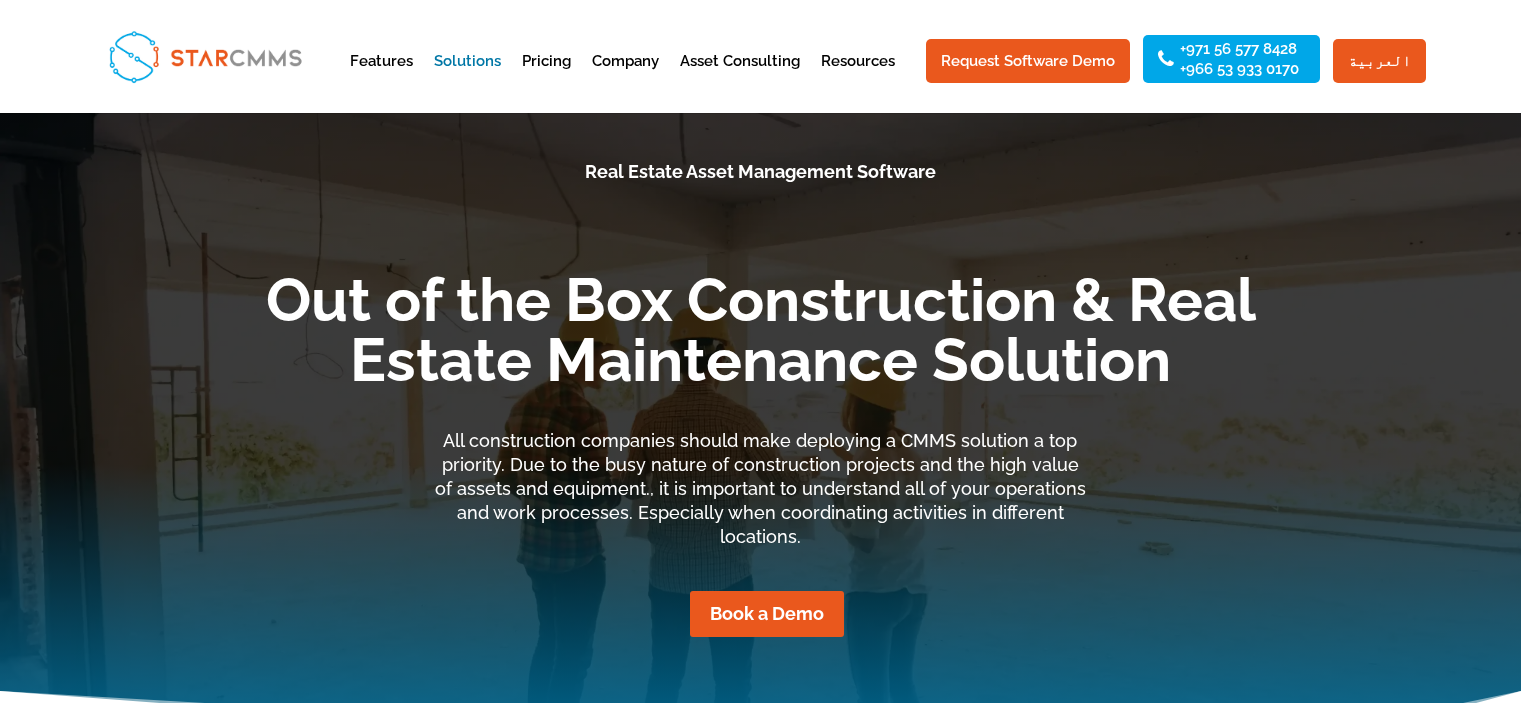 scroll, scrollTop: 533, scrollLeft: 0, axis: vertical 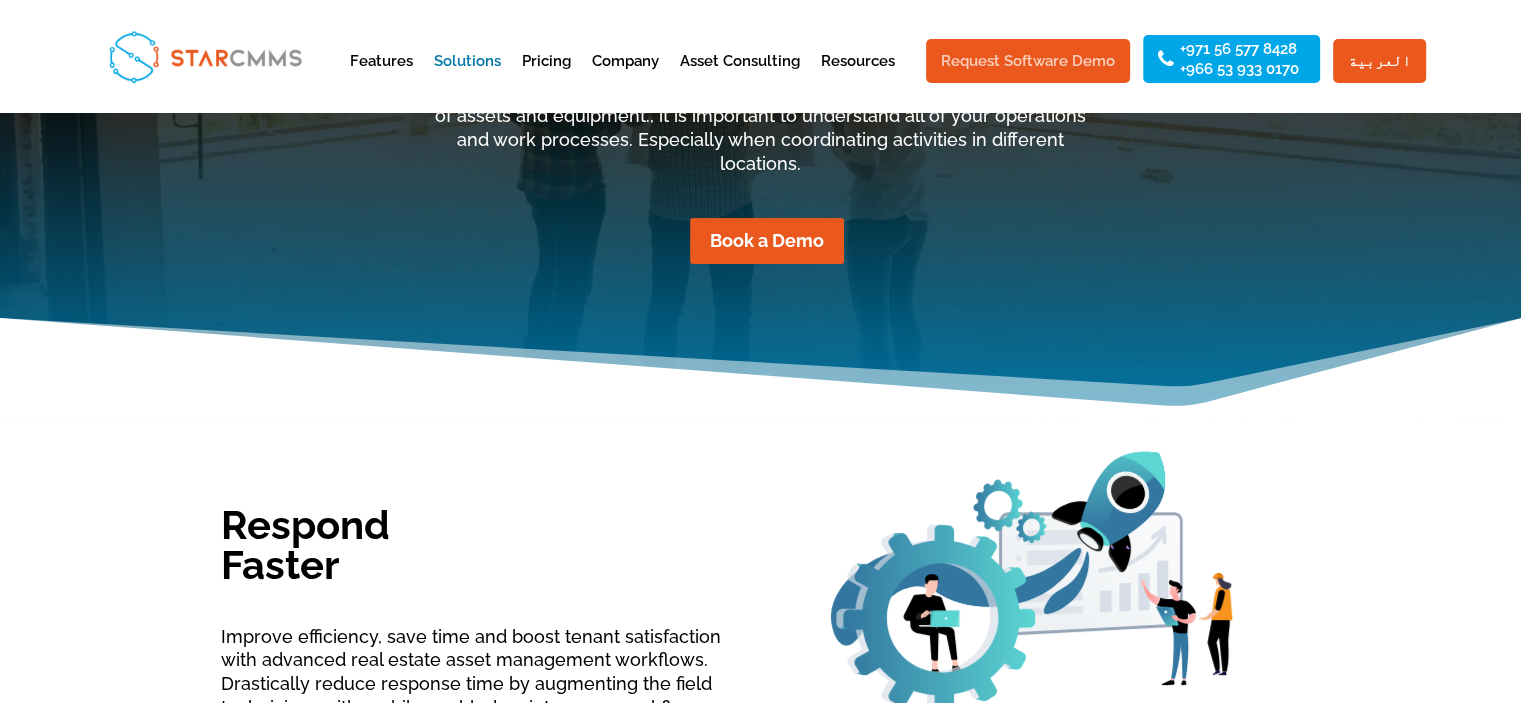 click on "Request Software Demo" at bounding box center [1028, 61] 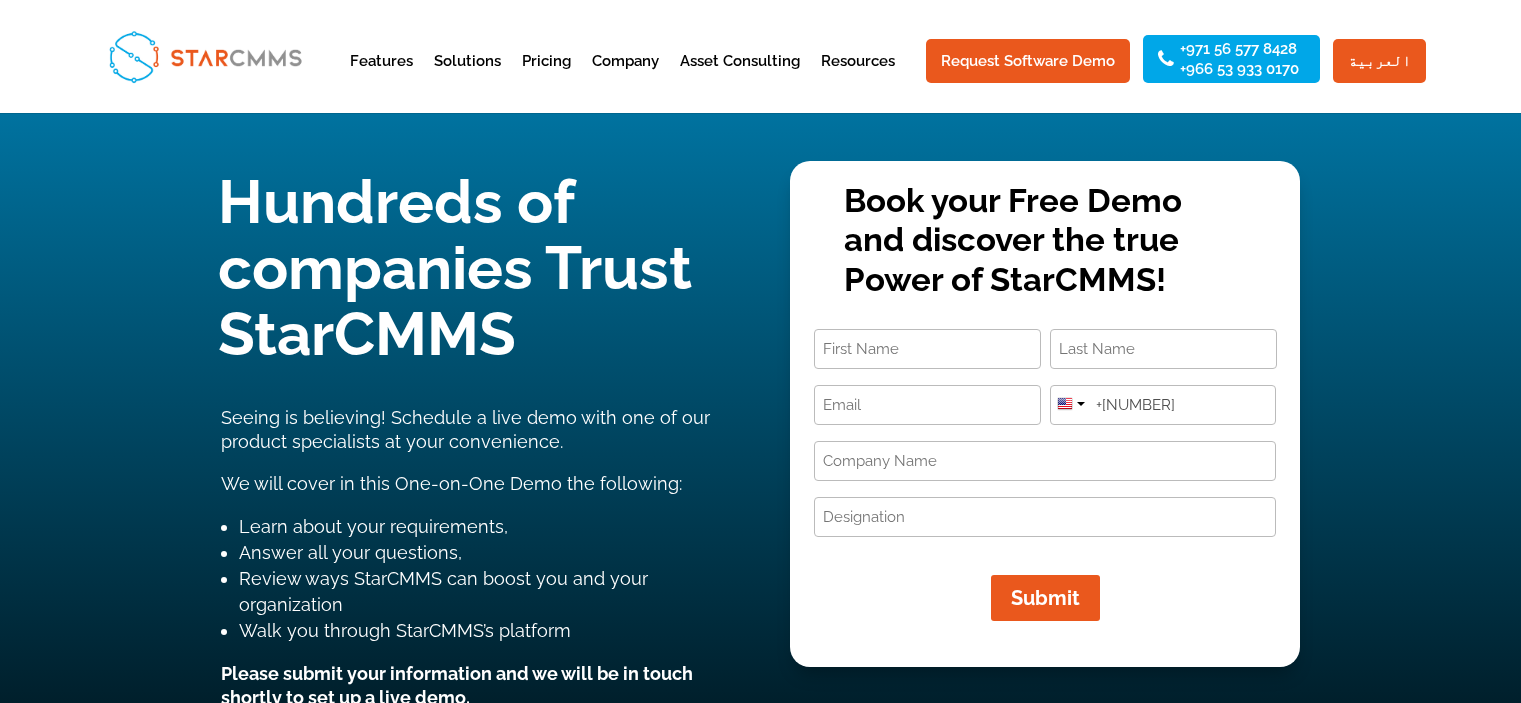 scroll, scrollTop: 0, scrollLeft: 0, axis: both 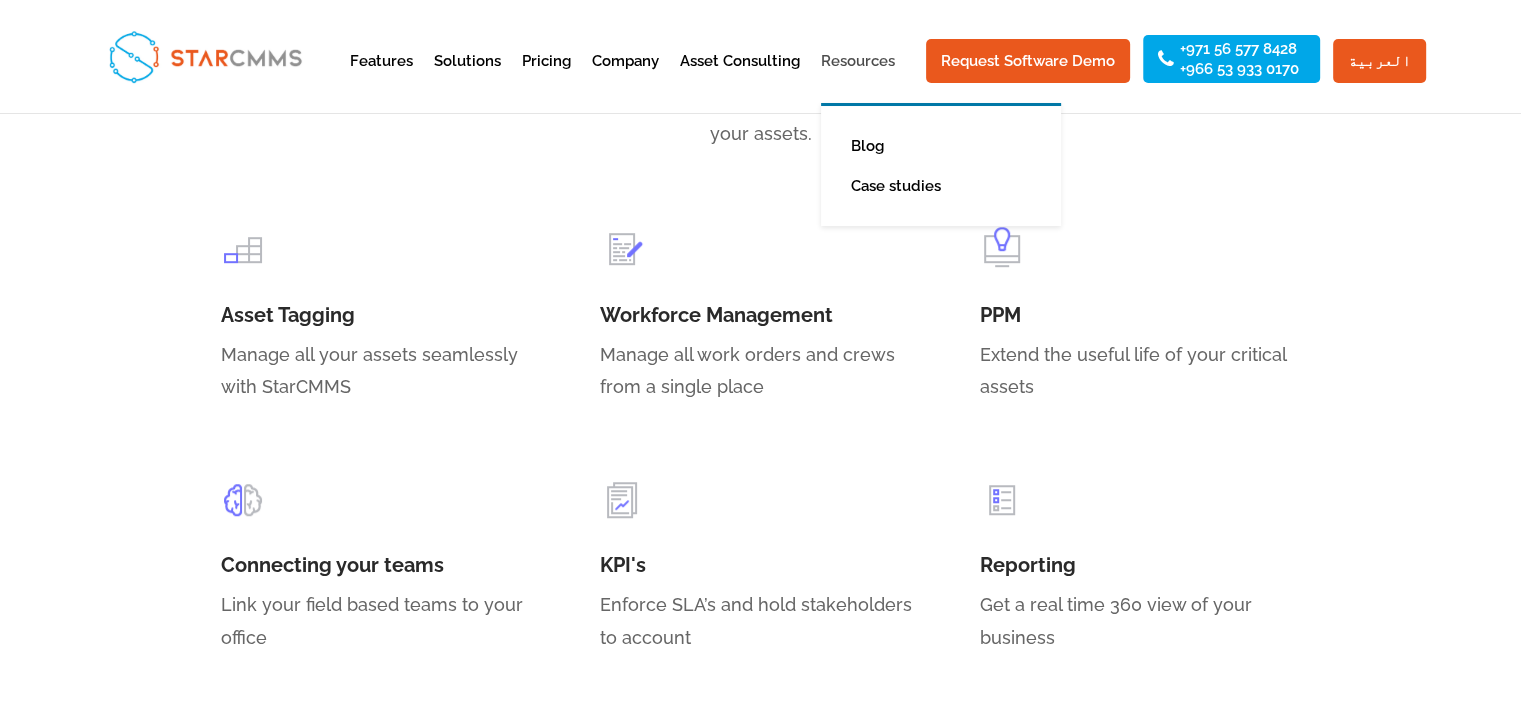 click on "Resources" at bounding box center (858, 78) 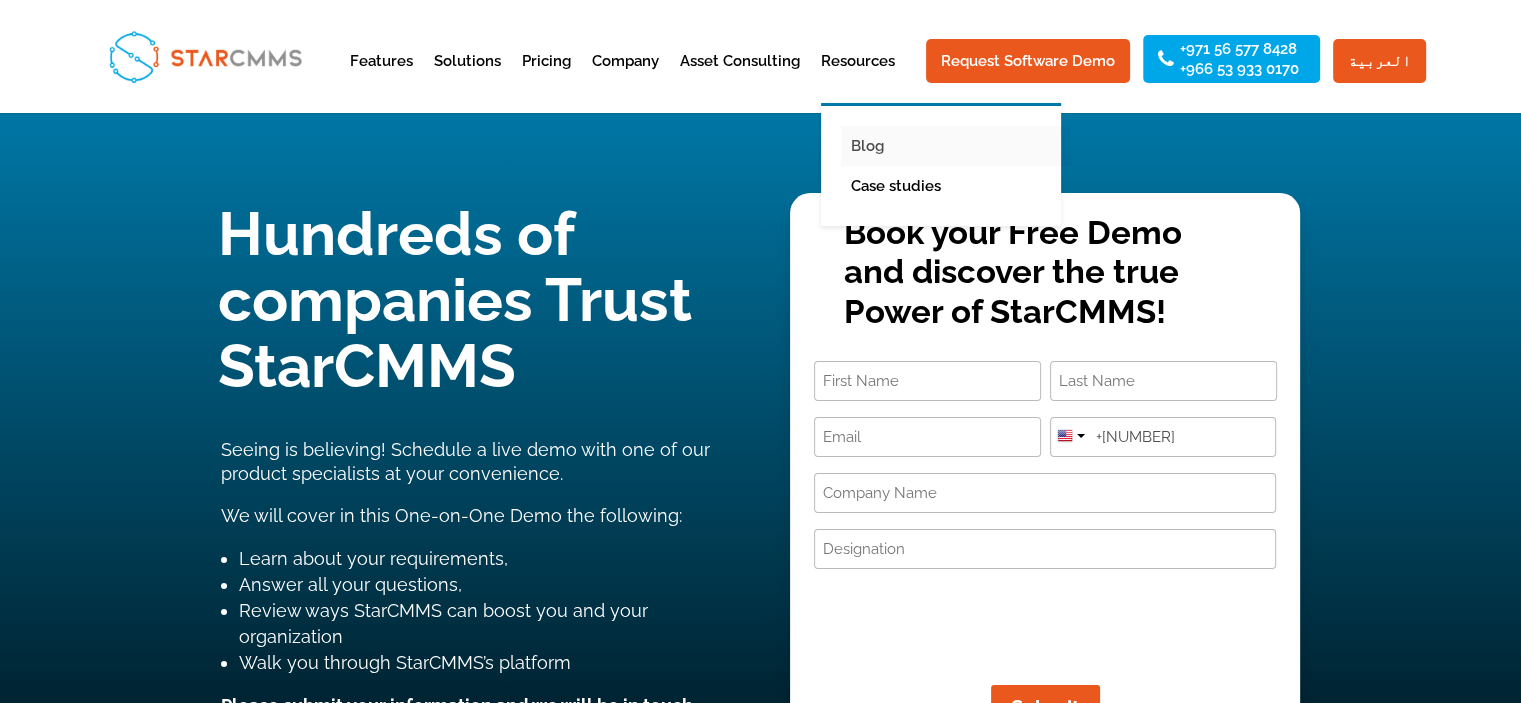 click on "Blog" at bounding box center (956, 146) 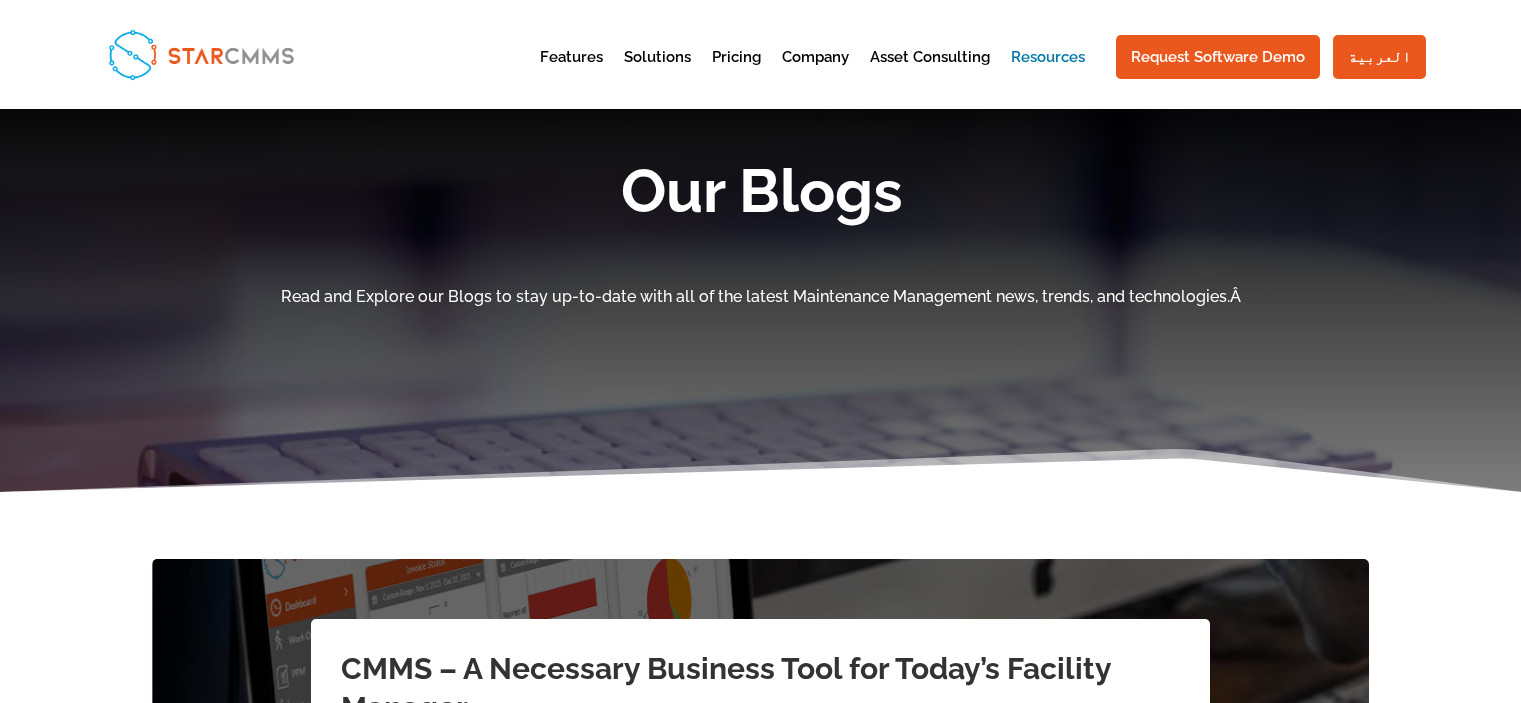 scroll, scrollTop: 0, scrollLeft: 0, axis: both 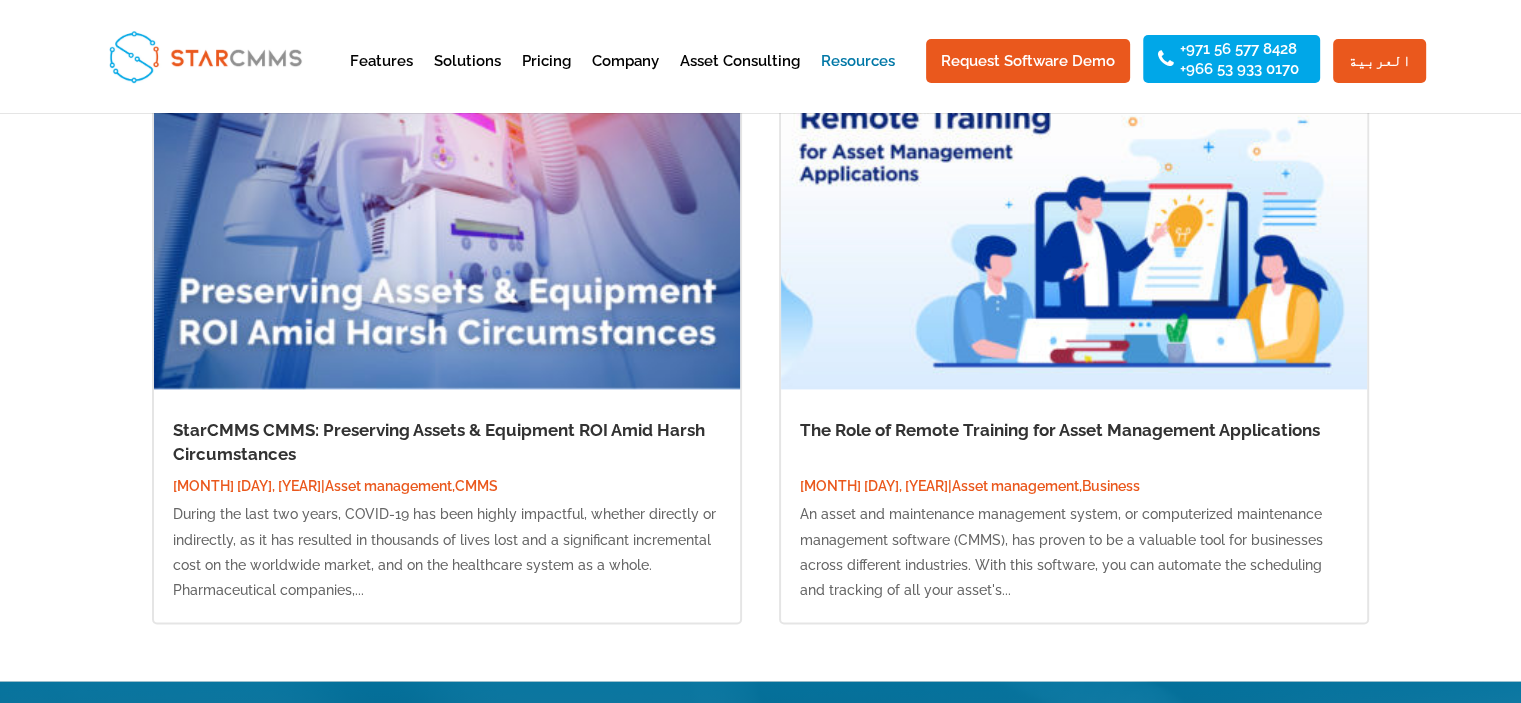 click on "StarCMMS CMMS: Preserving Assets & Equipment ROI Amid Harsh Circumstances" at bounding box center (439, 442) 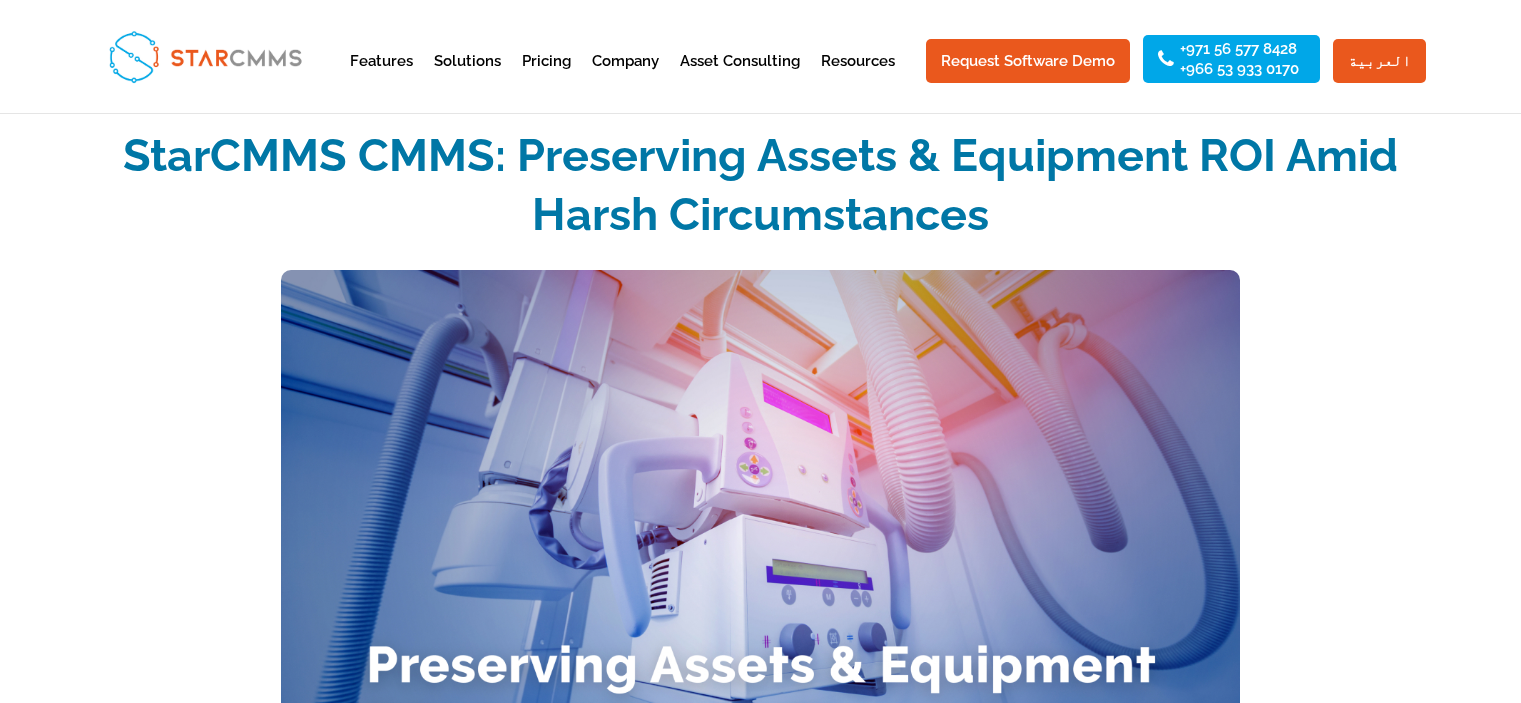 scroll, scrollTop: 0, scrollLeft: 0, axis: both 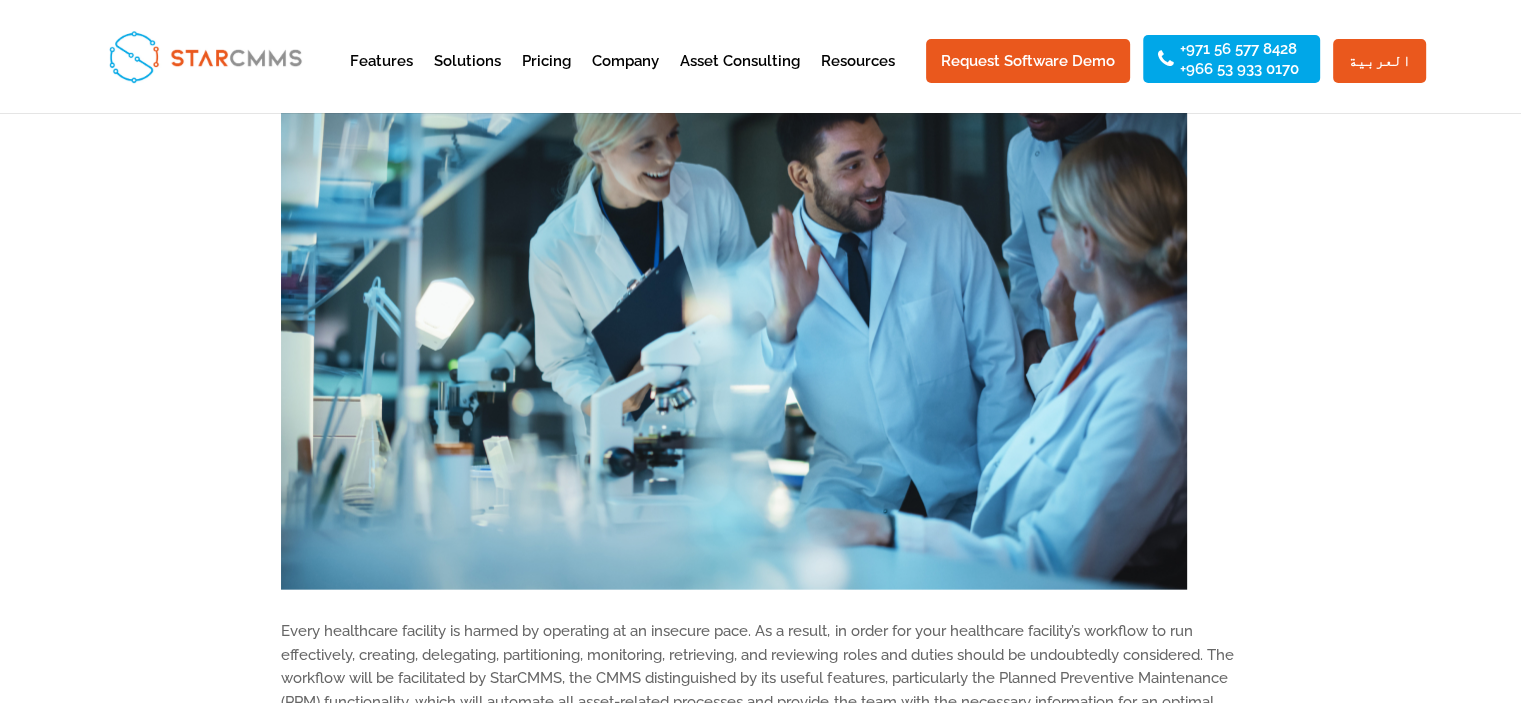 click at bounding box center (205, 56) 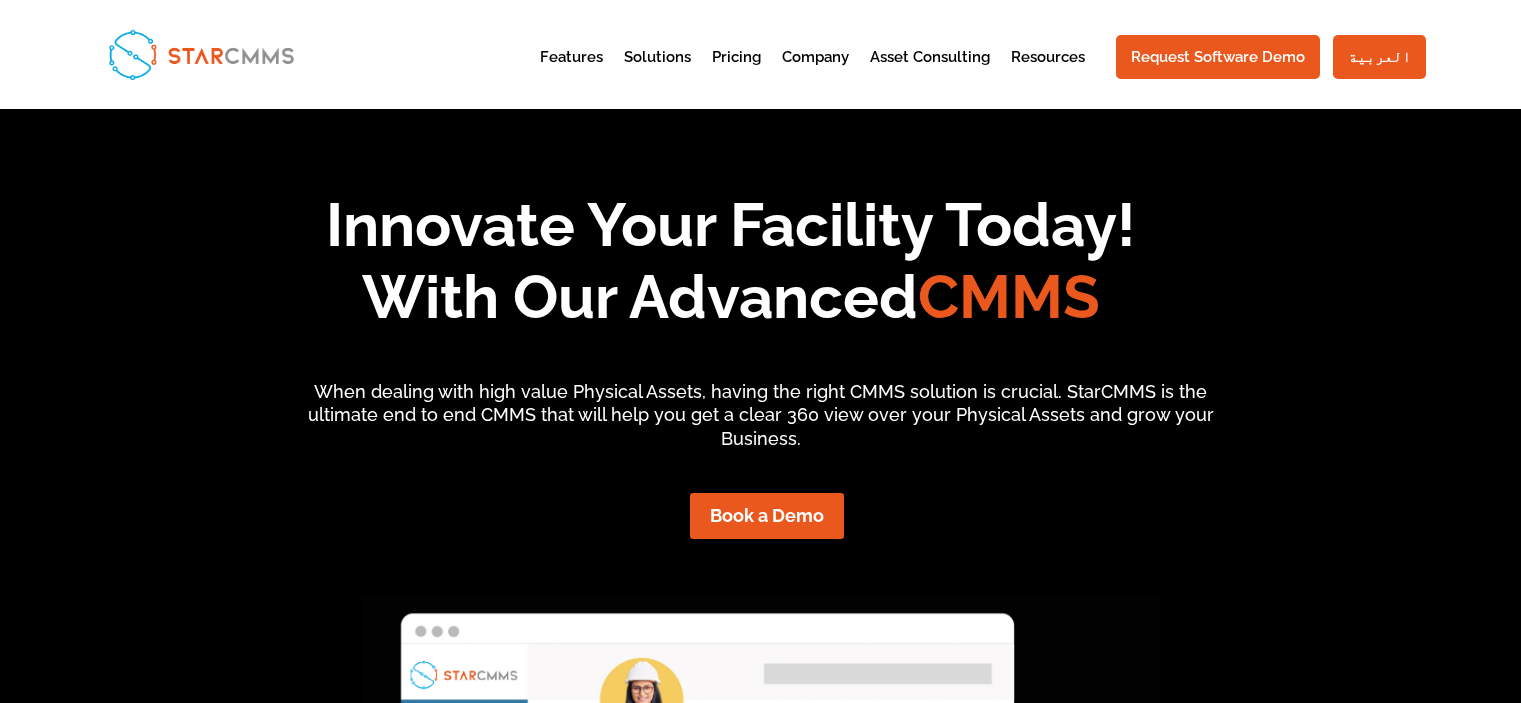 scroll, scrollTop: 0, scrollLeft: 0, axis: both 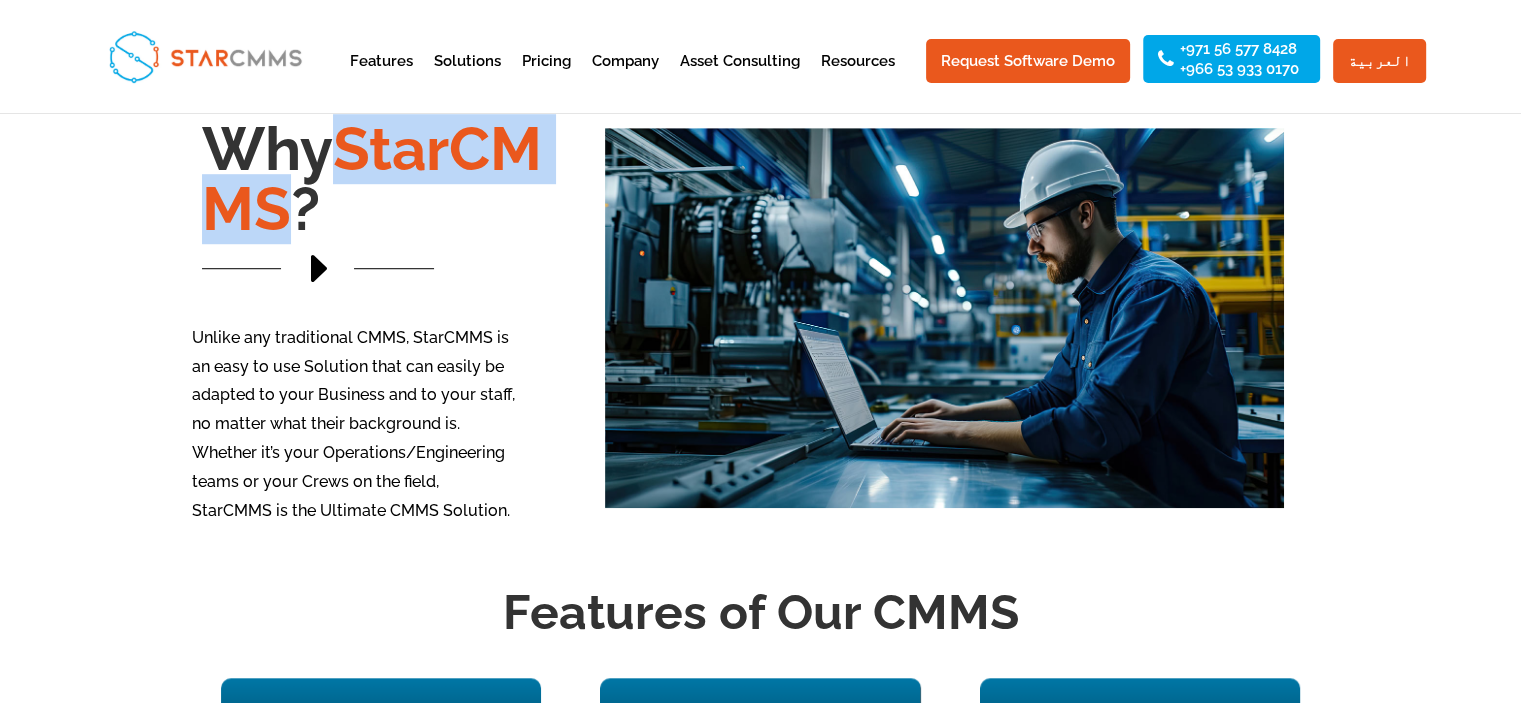 drag, startPoint x: 196, startPoint y: 182, endPoint x: 500, endPoint y: 213, distance: 305.5765 